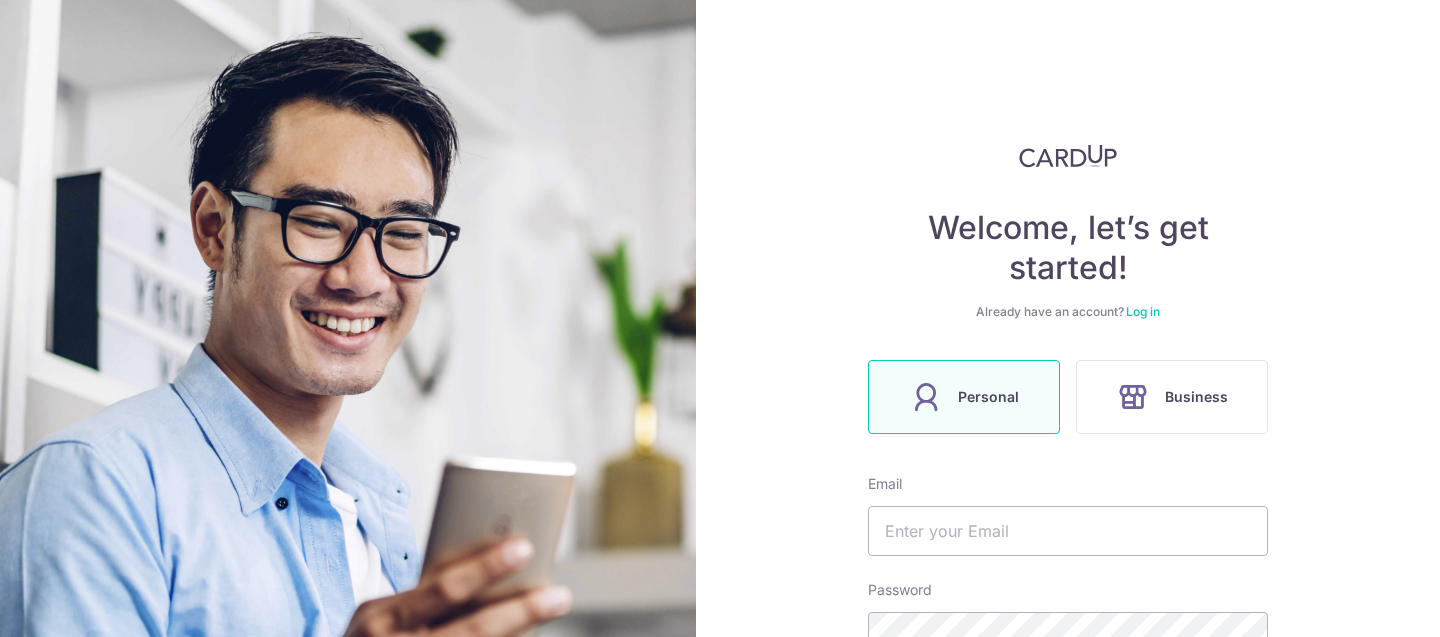 scroll, scrollTop: 0, scrollLeft: 0, axis: both 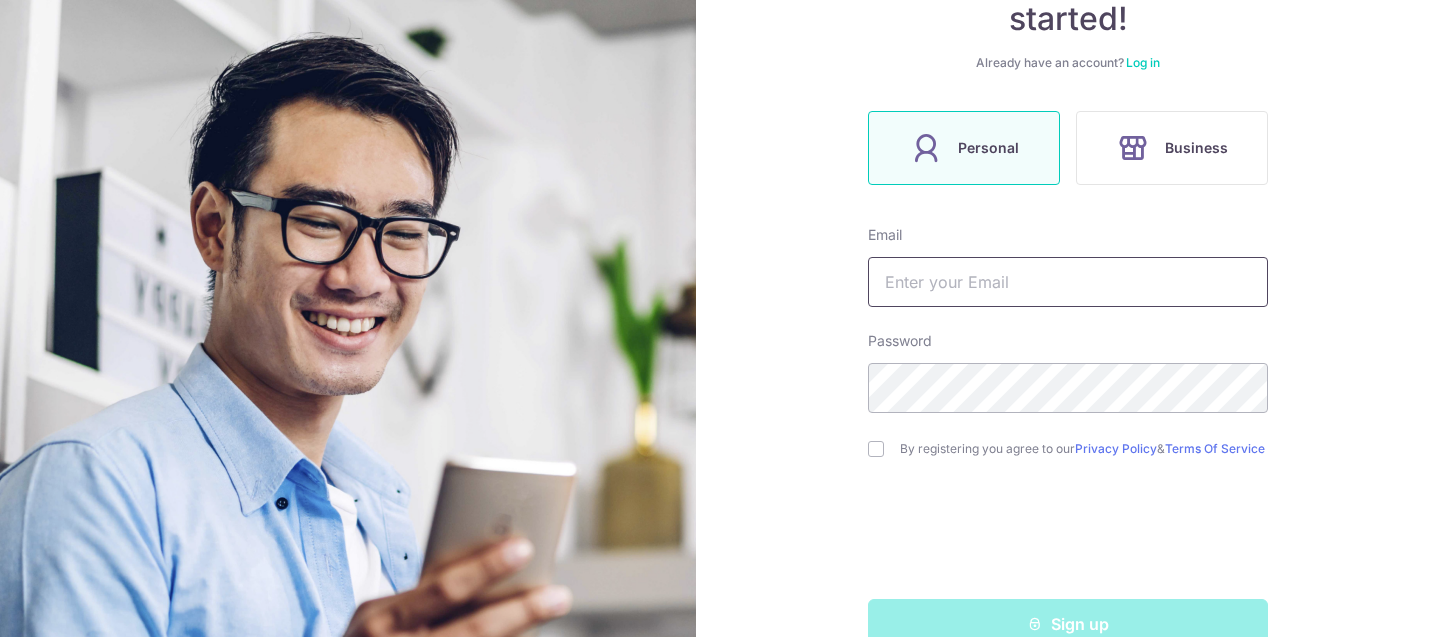 click at bounding box center [1068, 282] 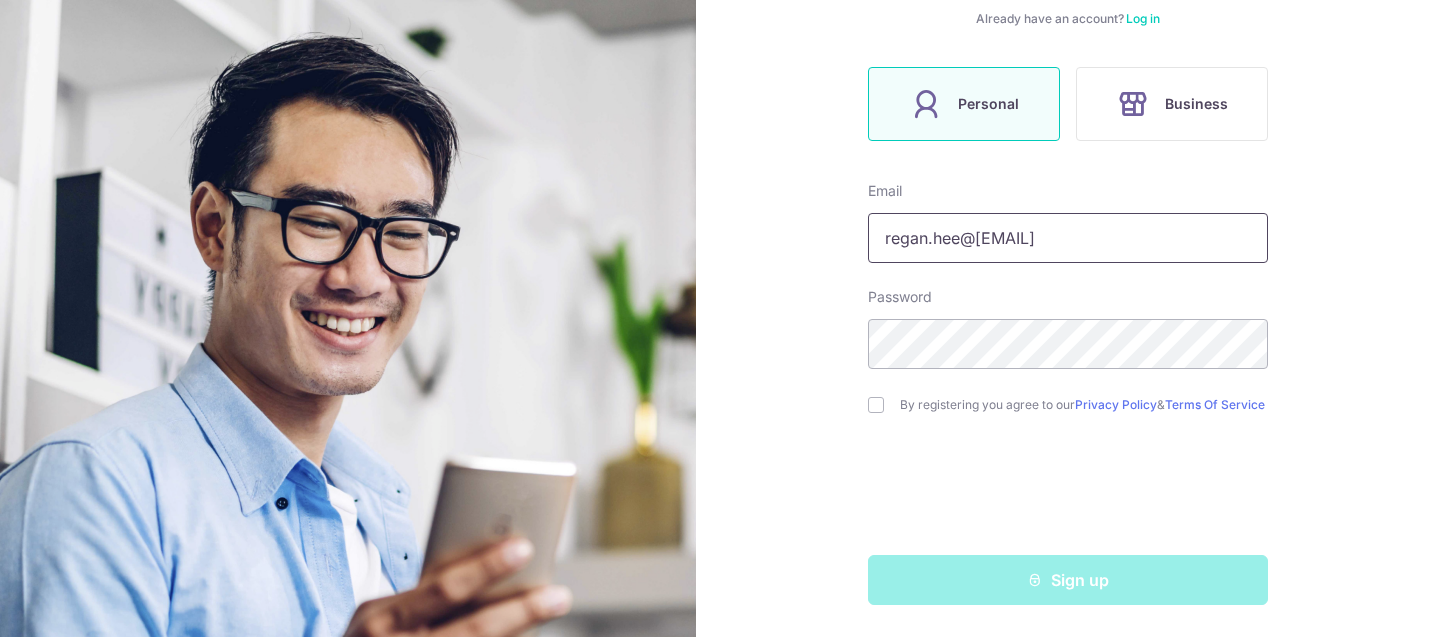 scroll, scrollTop: 301, scrollLeft: 0, axis: vertical 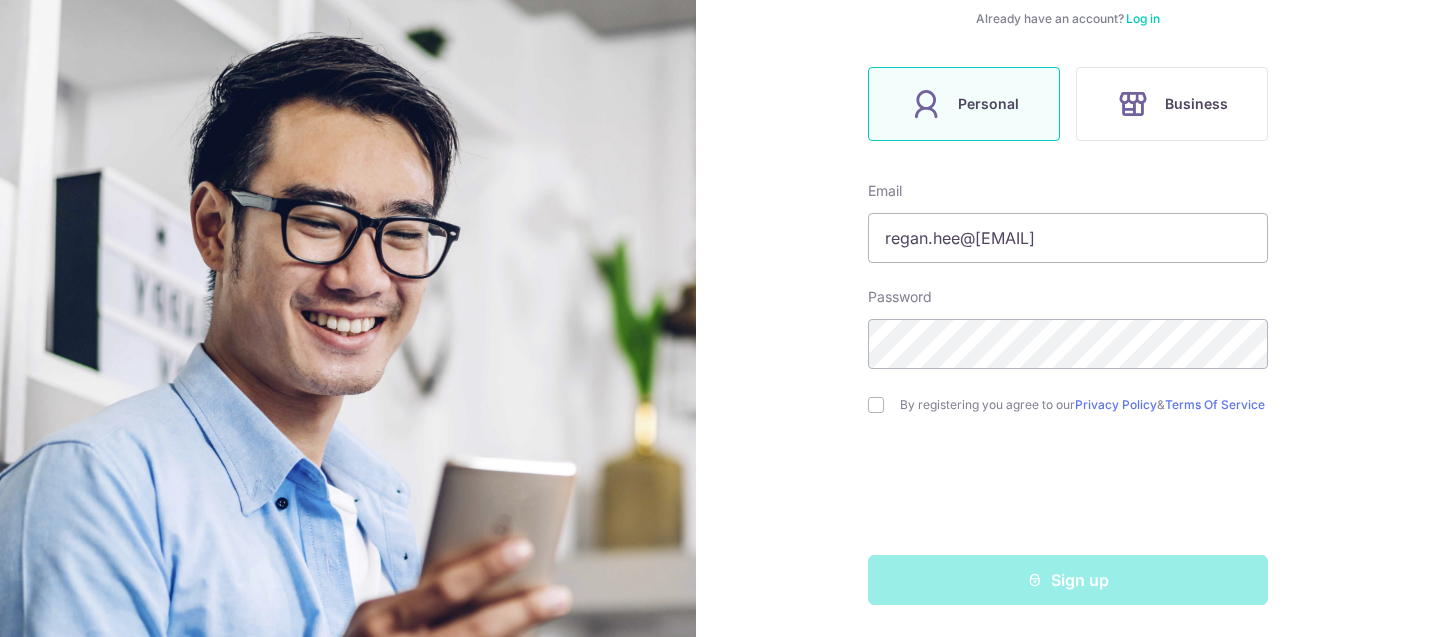 click on "Welcome, let’s get started!
Already have an account?  Log in
Personal
Business
Email
regan.hee@[EMAIL]
Password
By registering you agree to our
Privacy Policy
&  Terms Of Service
Sign up" at bounding box center (1068, 318) 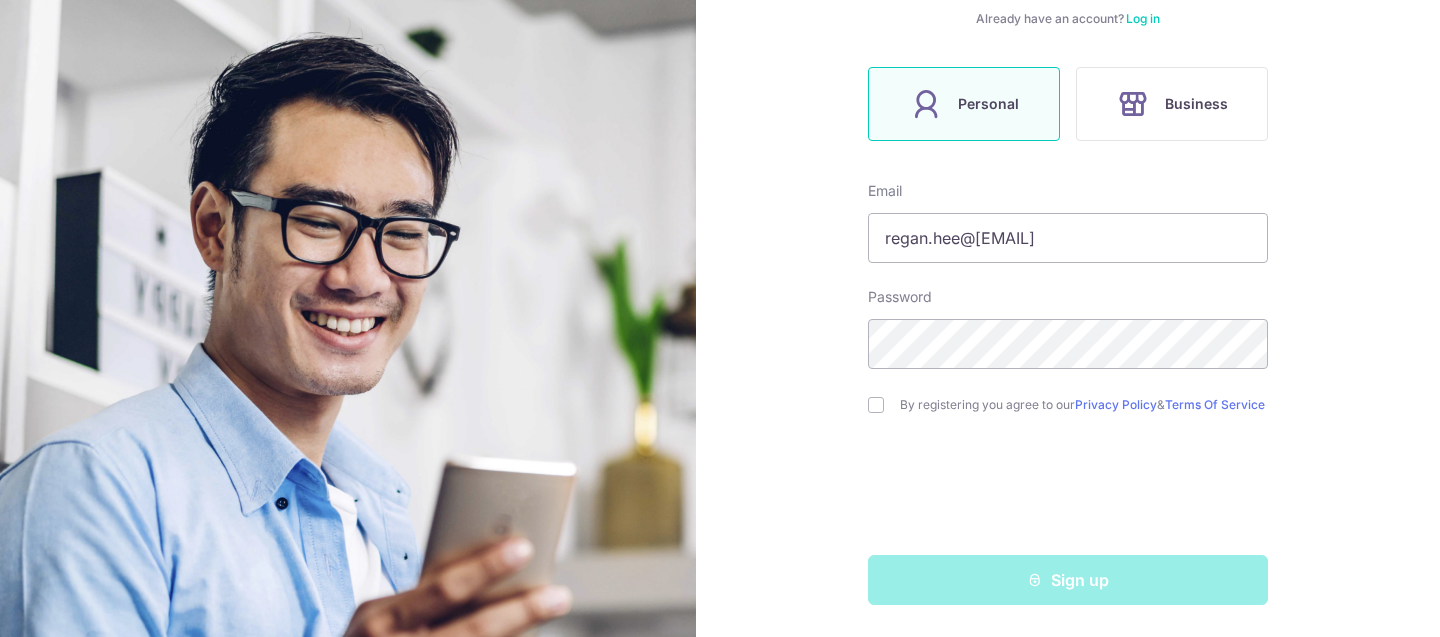 click on "Welcome, let’s get started!
Already have an account?  Log in
Personal
Business
Email
regan.hee@[EMAIL]
Password
By registering you agree to our
Privacy Policy
&  Terms Of Service
Sign up" at bounding box center (1068, 318) 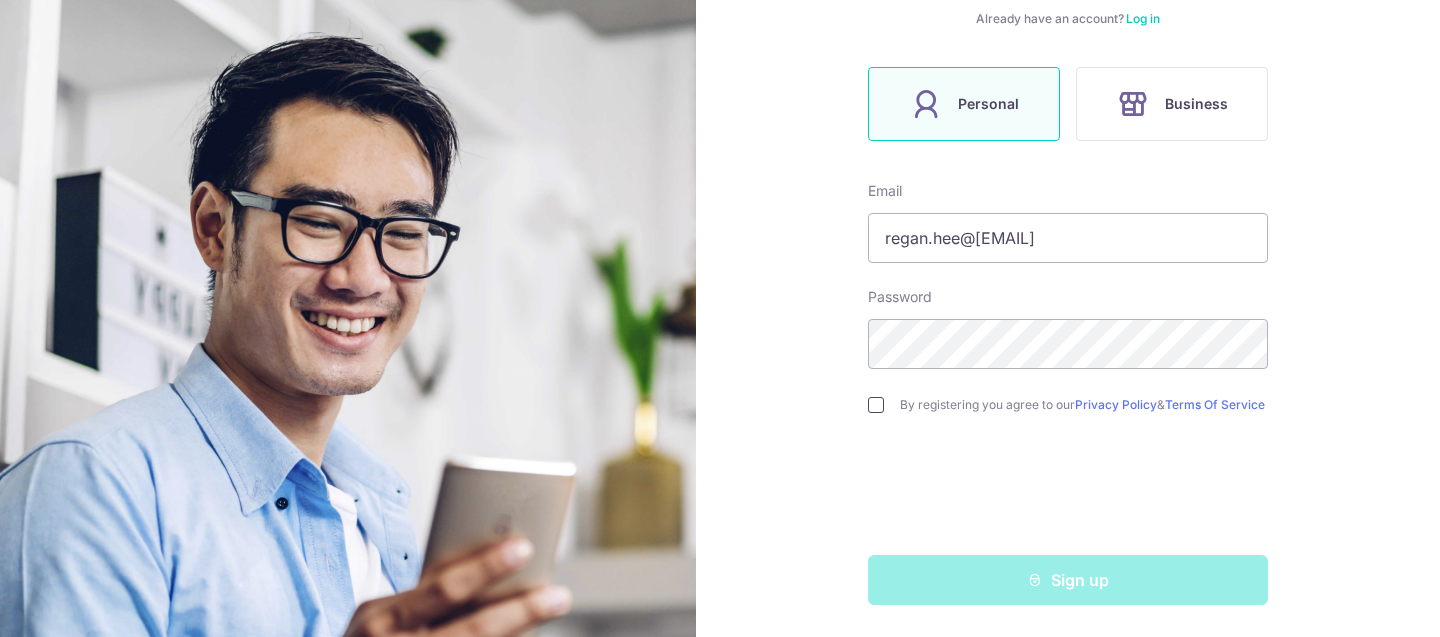 click at bounding box center [876, 405] 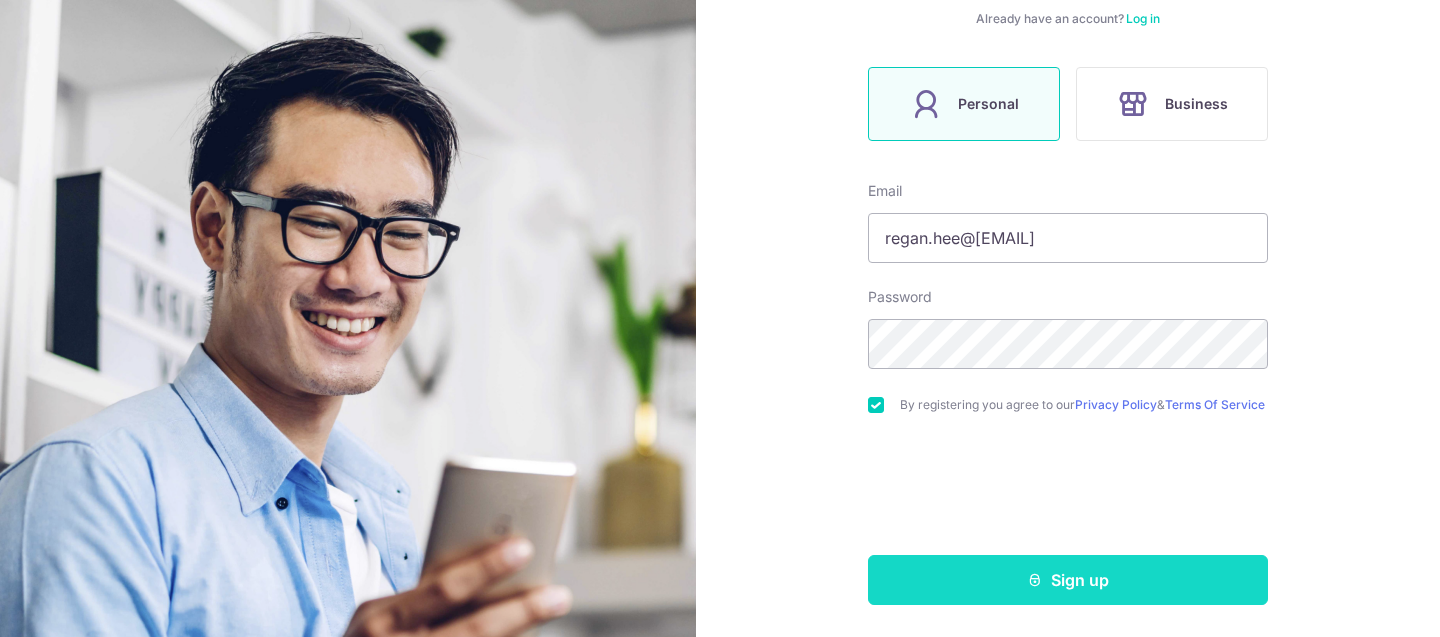 click on "Sign up" at bounding box center (1068, 580) 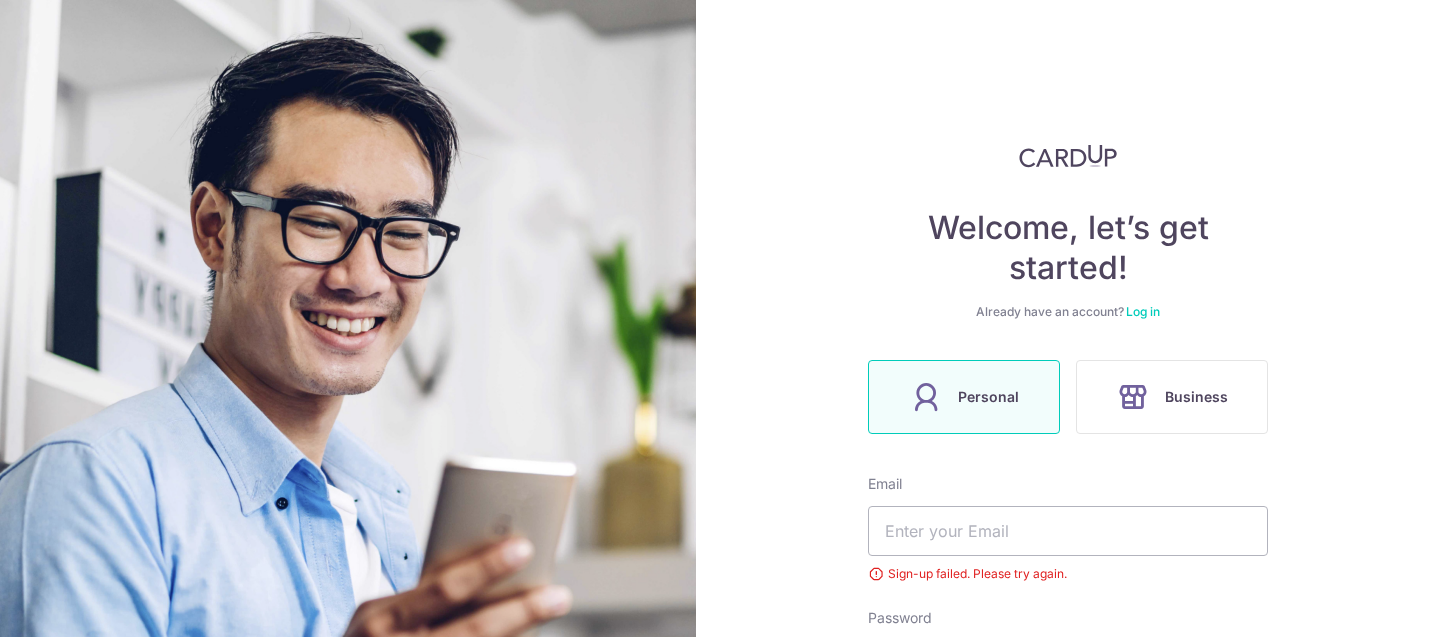 scroll, scrollTop: 0, scrollLeft: 0, axis: both 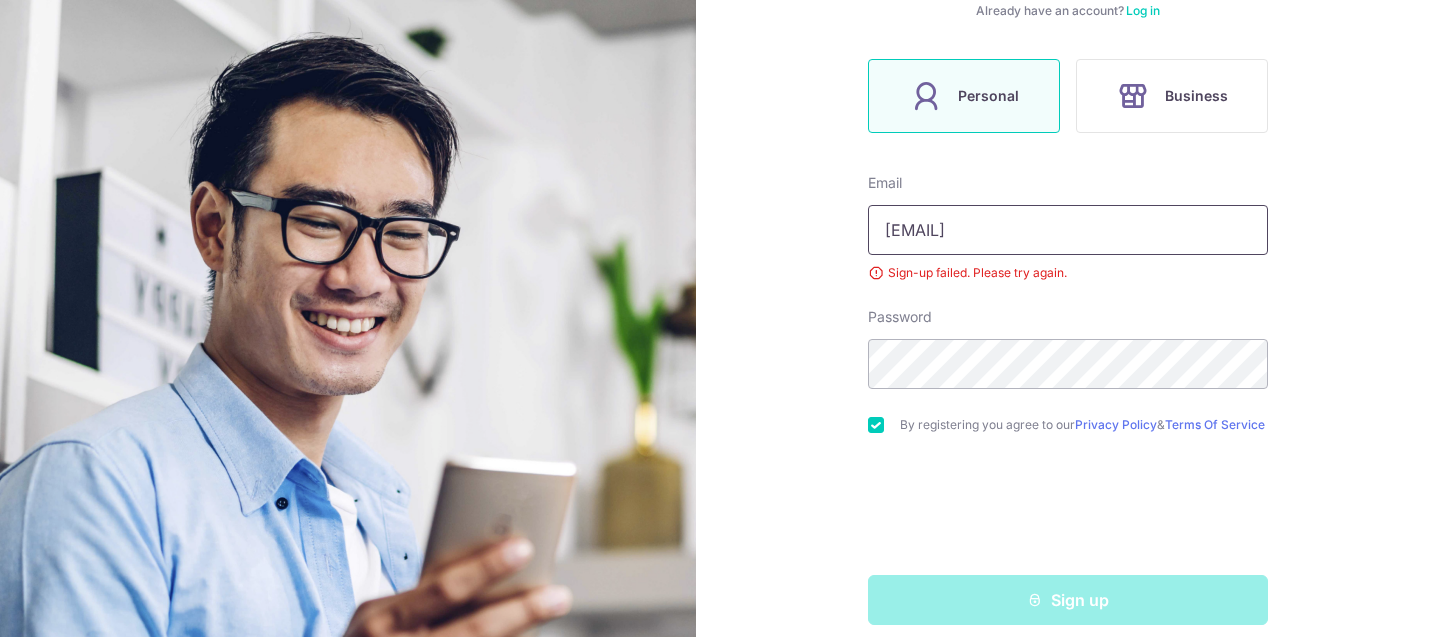 click on "nicole.hclh@[EXAMPLE.COM]" at bounding box center (1068, 230) 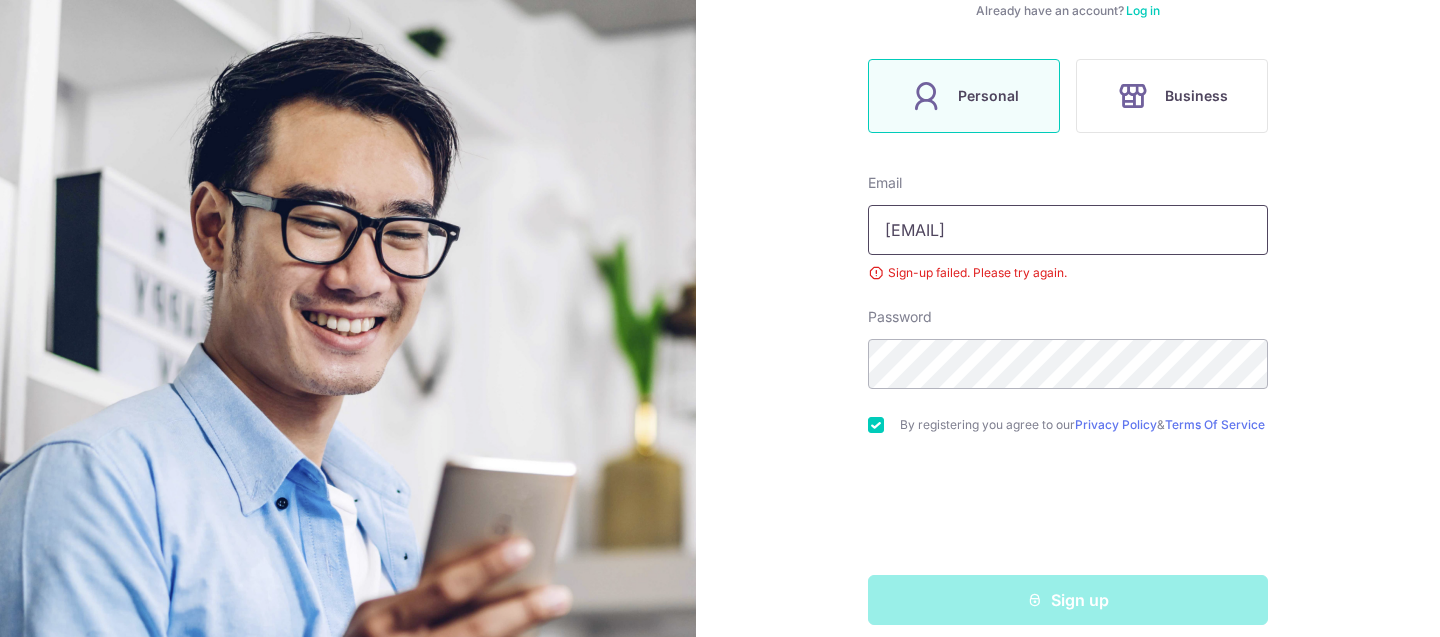 drag, startPoint x: 1095, startPoint y: 238, endPoint x: 857, endPoint y: 228, distance: 238.20999 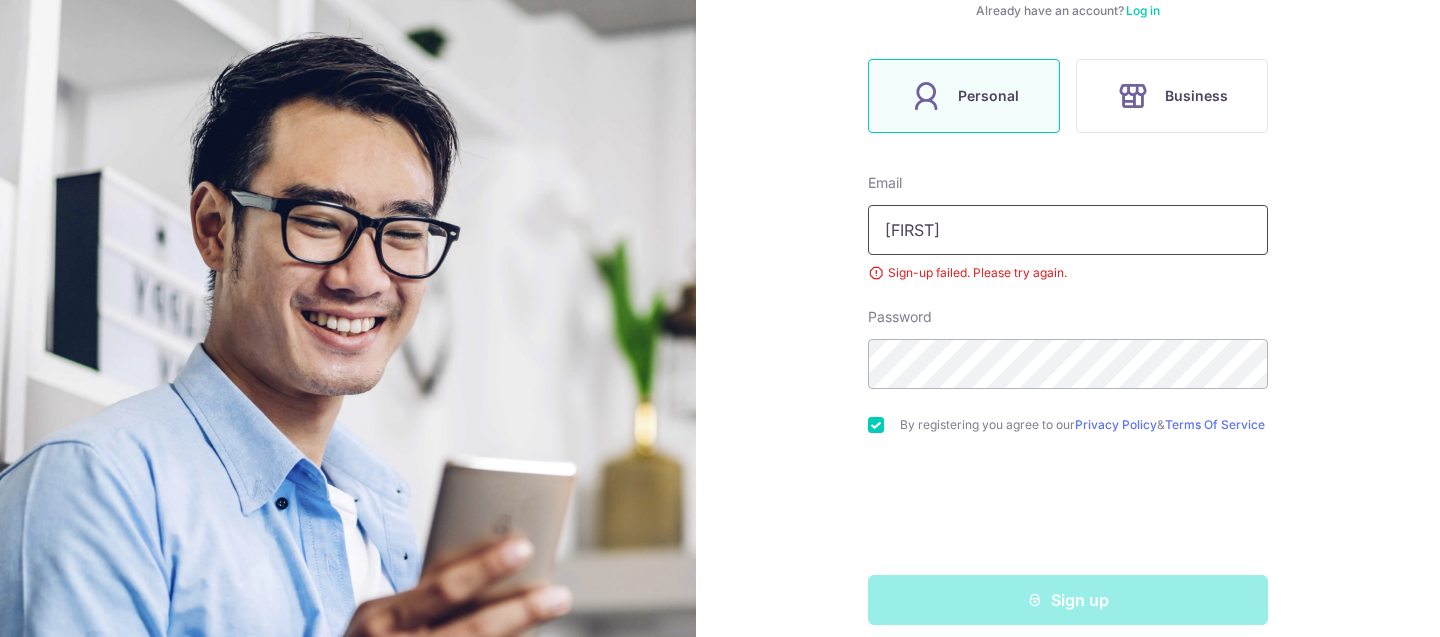 type on "regan.hee@[EMAIL]" 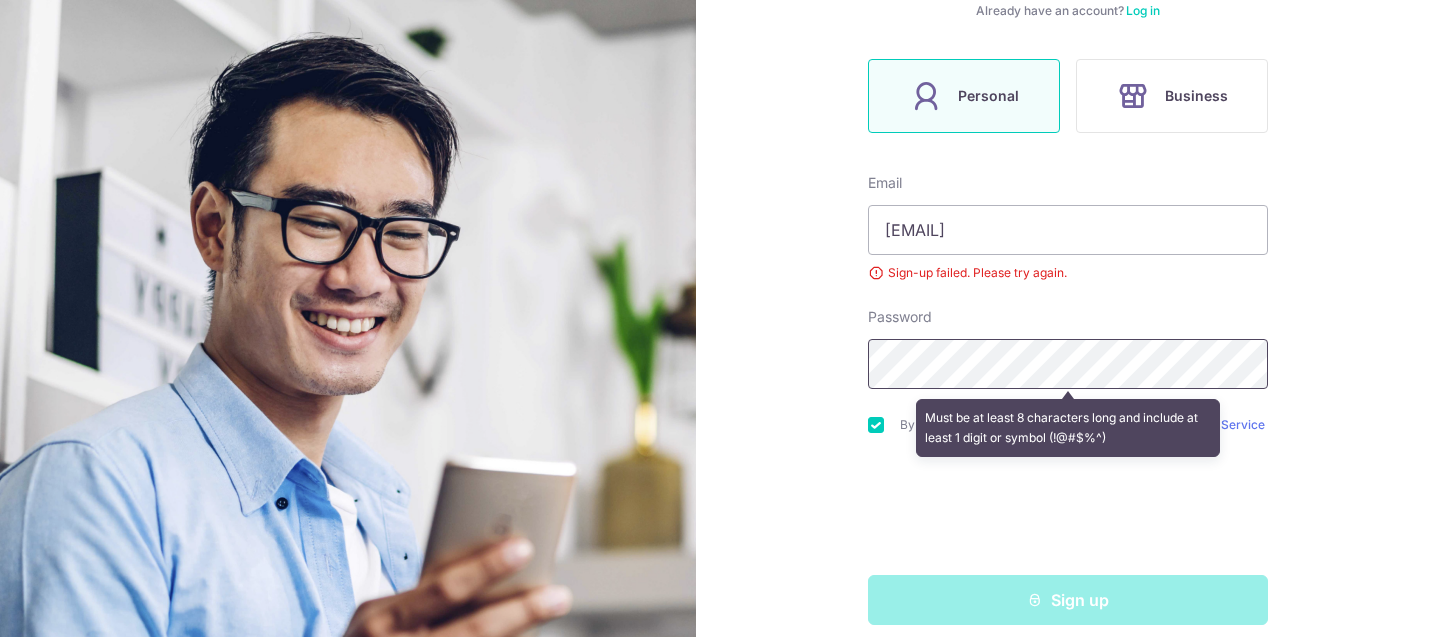 click on "Welcome, let’s get started!
Already have an account?  Log in
Personal
Business
Email
regan.hee@gmail.com
Sign-up failed. Please try again.
Password
Must be at least 8 characters long and include at least 1 digit or symbol (!@#$%^)
By registering you agree to our
Privacy Policy
&  Terms Of Service
Sign up" at bounding box center [1068, 318] 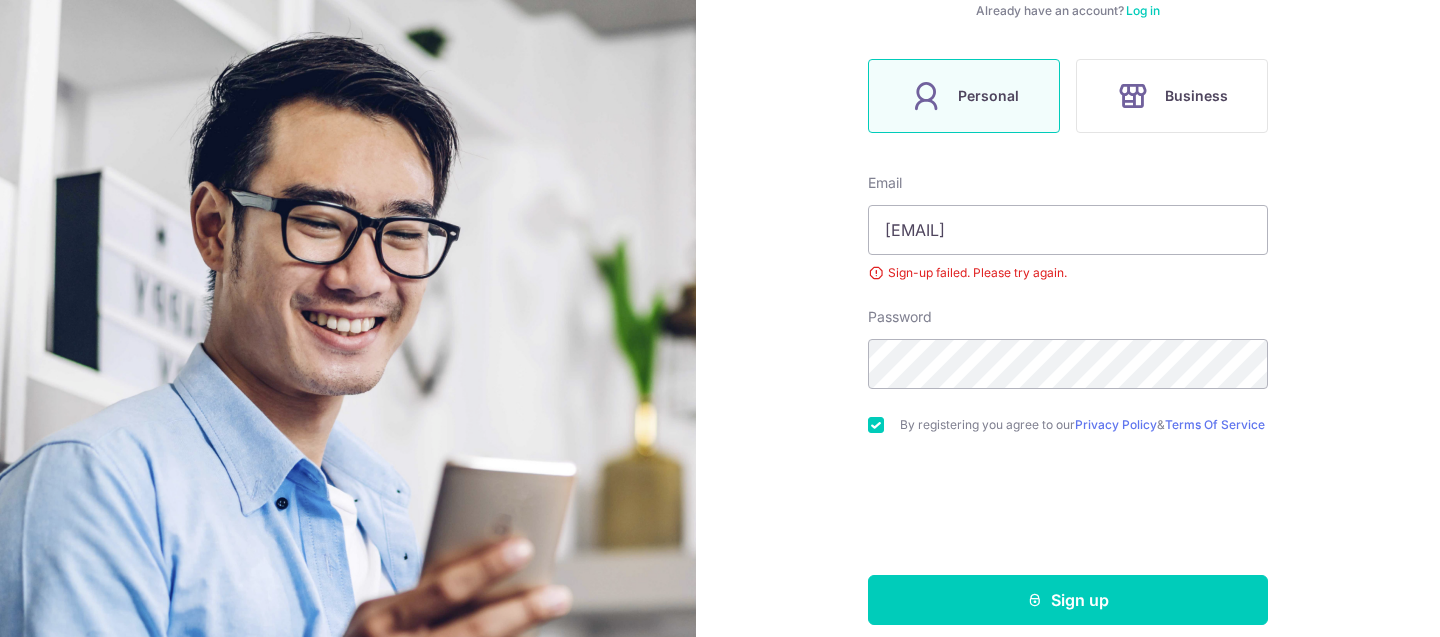 scroll, scrollTop: 329, scrollLeft: 0, axis: vertical 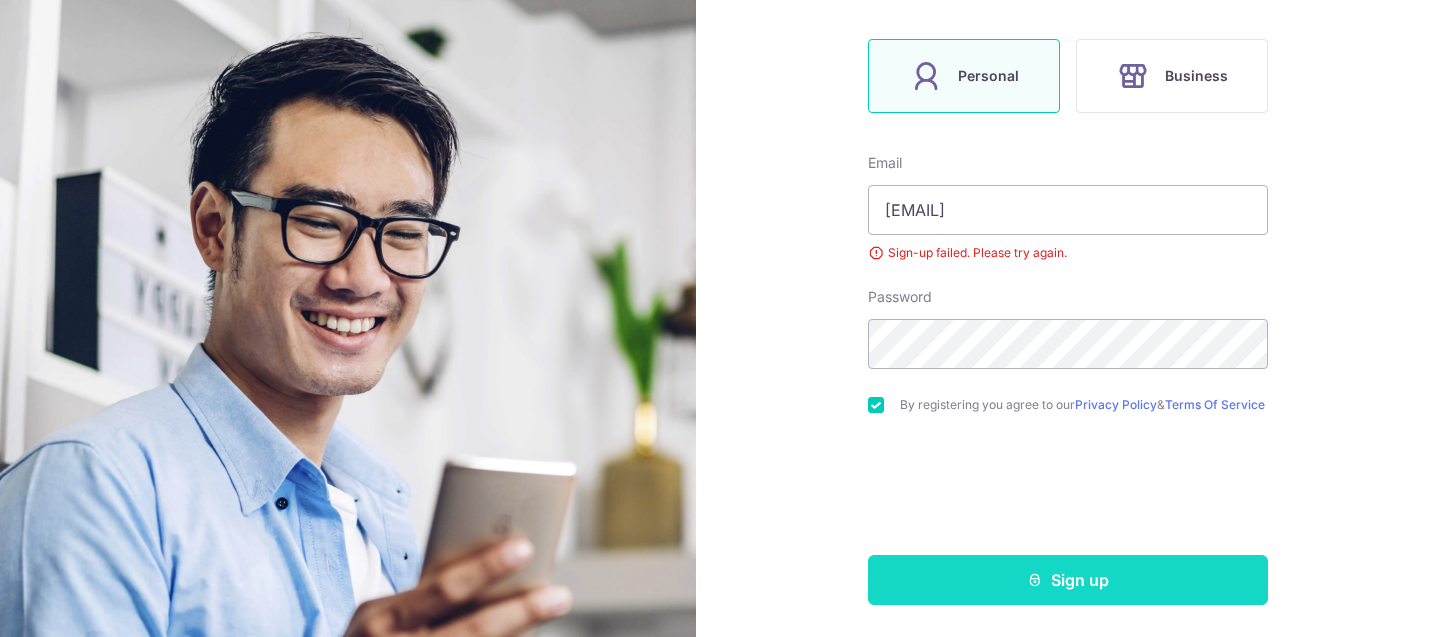 click on "Sign up" at bounding box center (1068, 580) 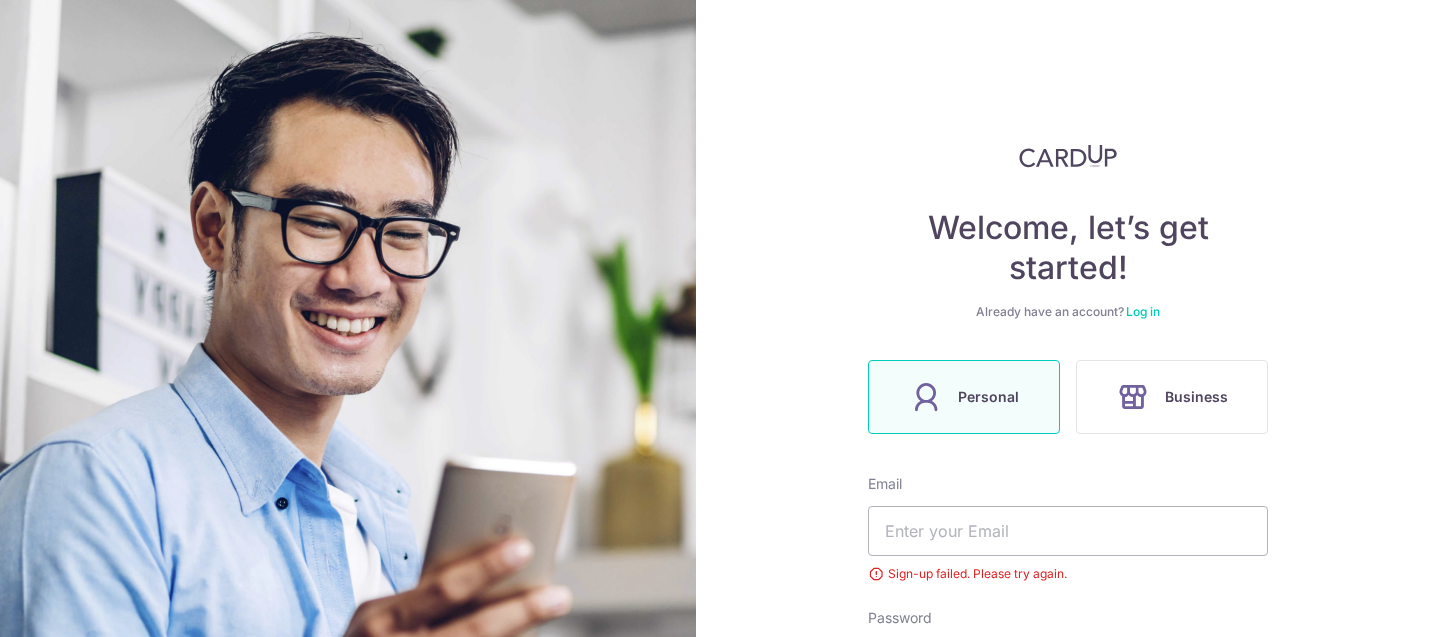 scroll, scrollTop: 0, scrollLeft: 0, axis: both 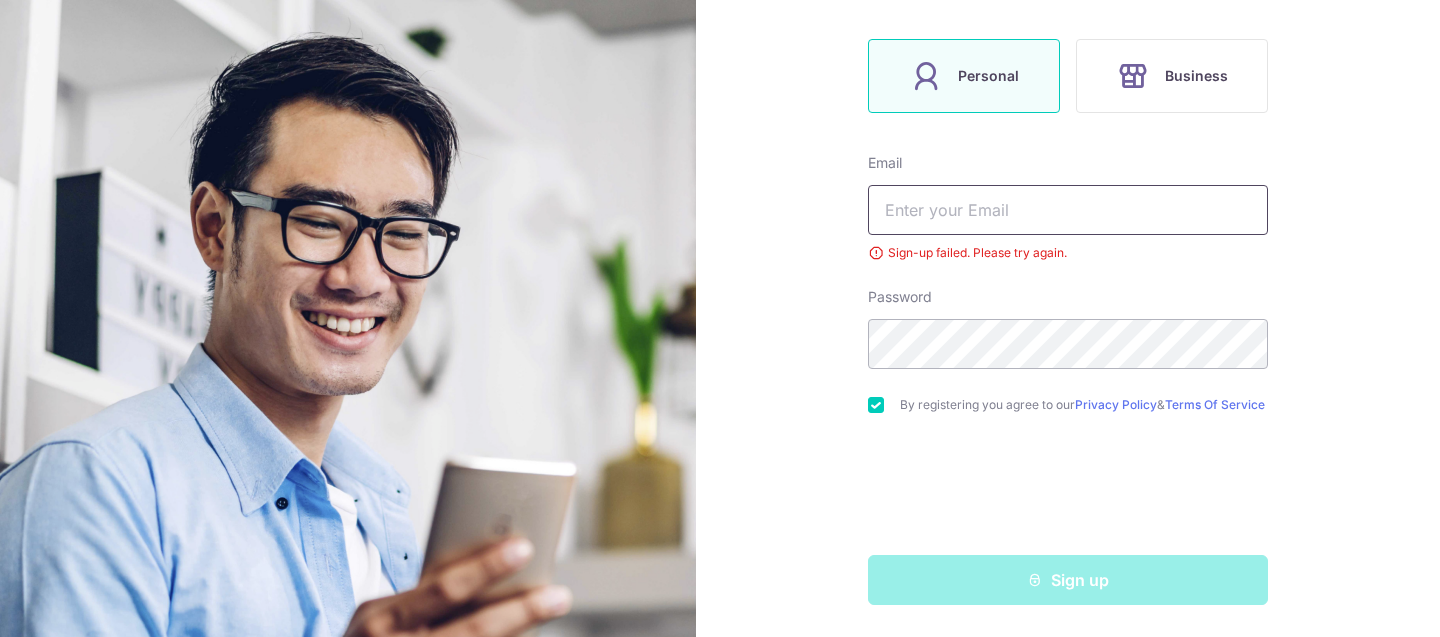 type on "nicole.hclh@[EXAMPLE.COM]" 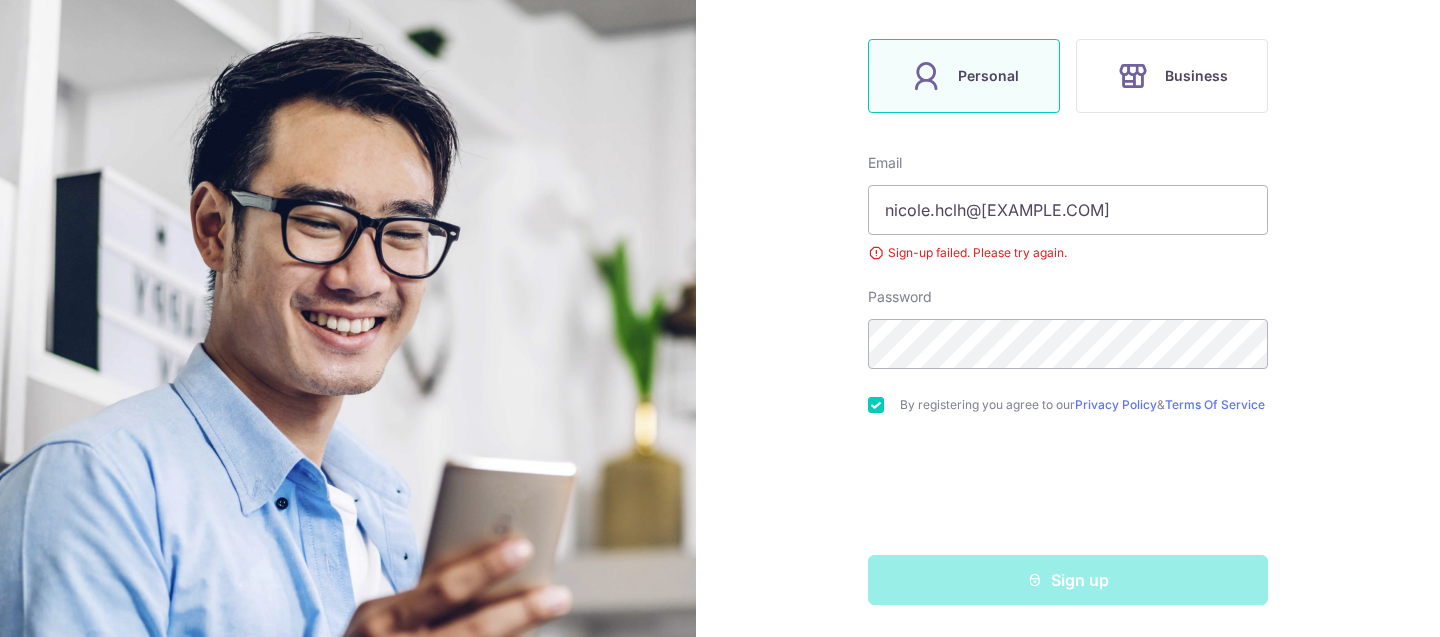 click on "Sign-up failed. Please try again." at bounding box center [1068, 253] 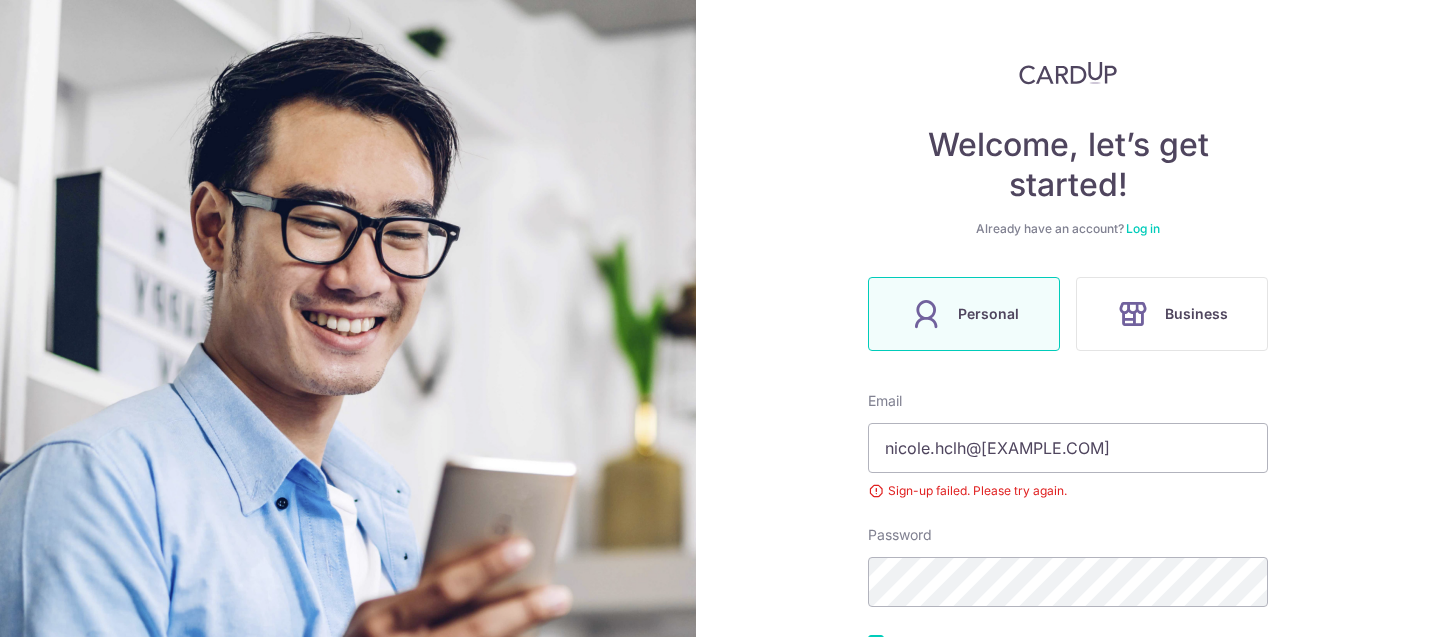 scroll, scrollTop: 329, scrollLeft: 0, axis: vertical 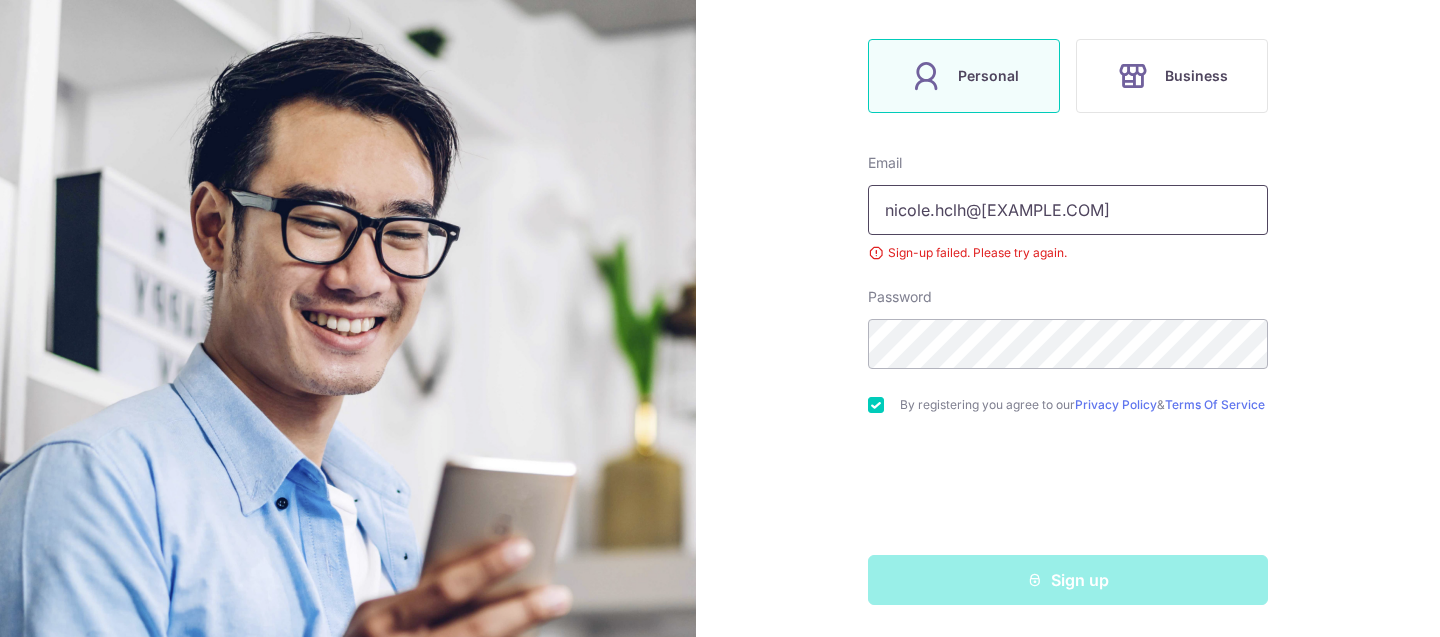 drag, startPoint x: 1088, startPoint y: 204, endPoint x: 804, endPoint y: 197, distance: 284.08624 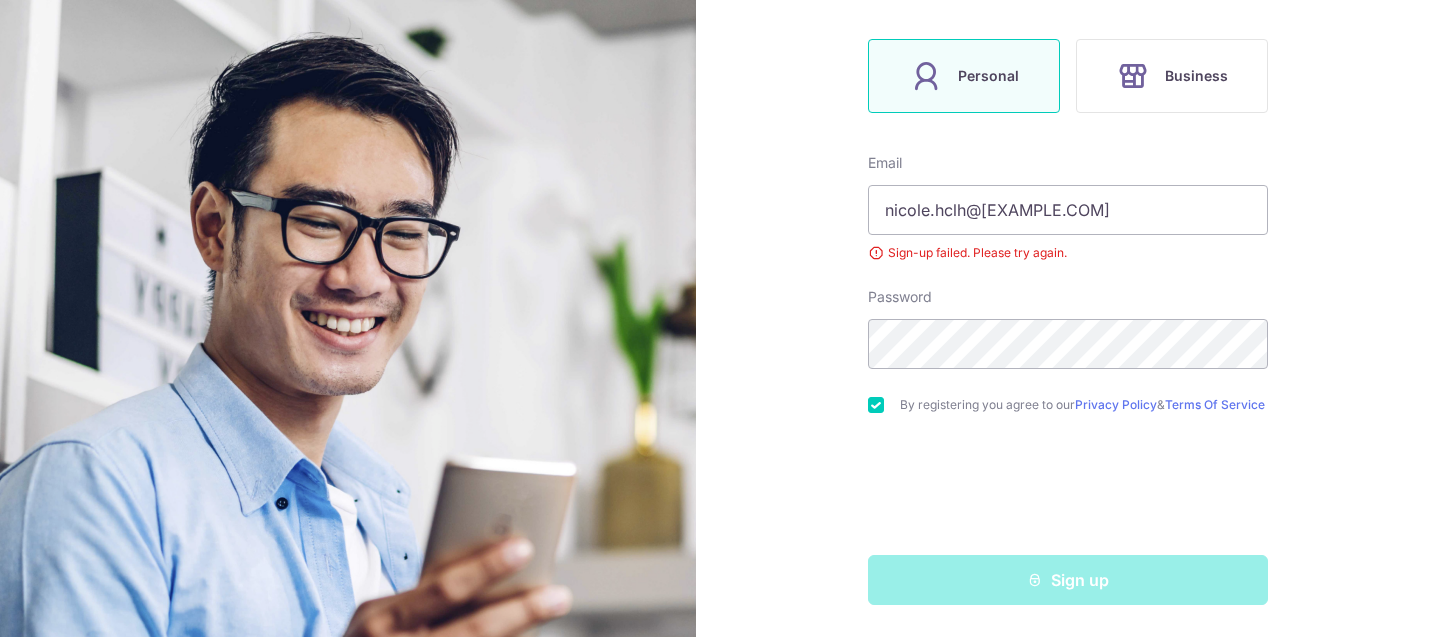 click on "Welcome, let’s get started!
Already have an account?  Log in
Personal
Business
Email
nicole.hclh@gmail.com
Sign-up failed. Please try again.
Password
By registering you agree to our
Privacy Policy
&  Terms Of Service
Sign up" at bounding box center (1068, 318) 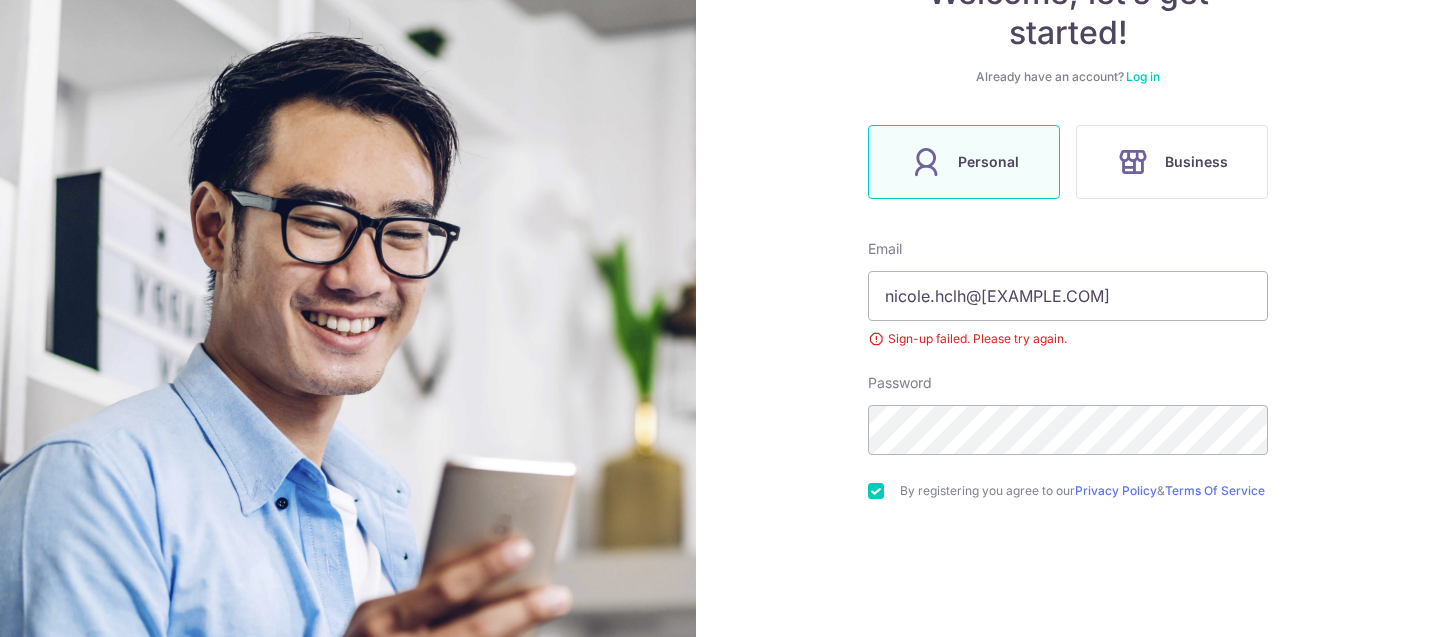 scroll, scrollTop: 0, scrollLeft: 0, axis: both 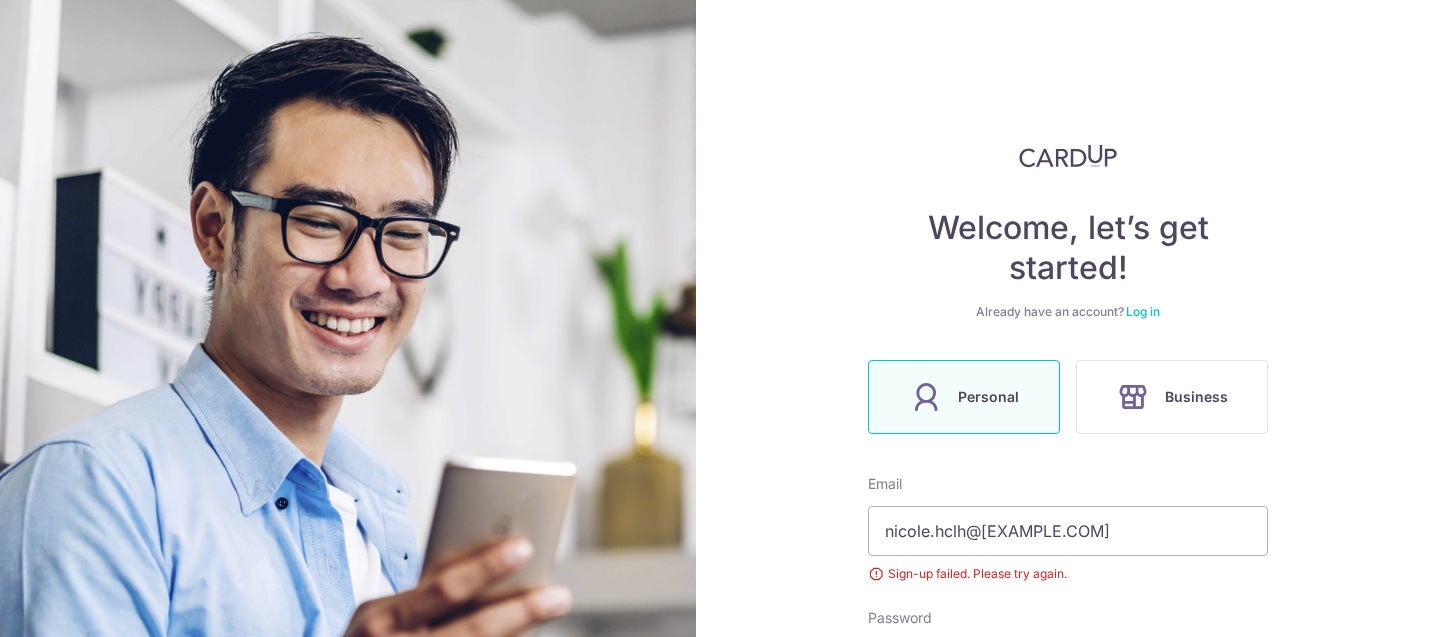 click on "Personal" at bounding box center (964, 397) 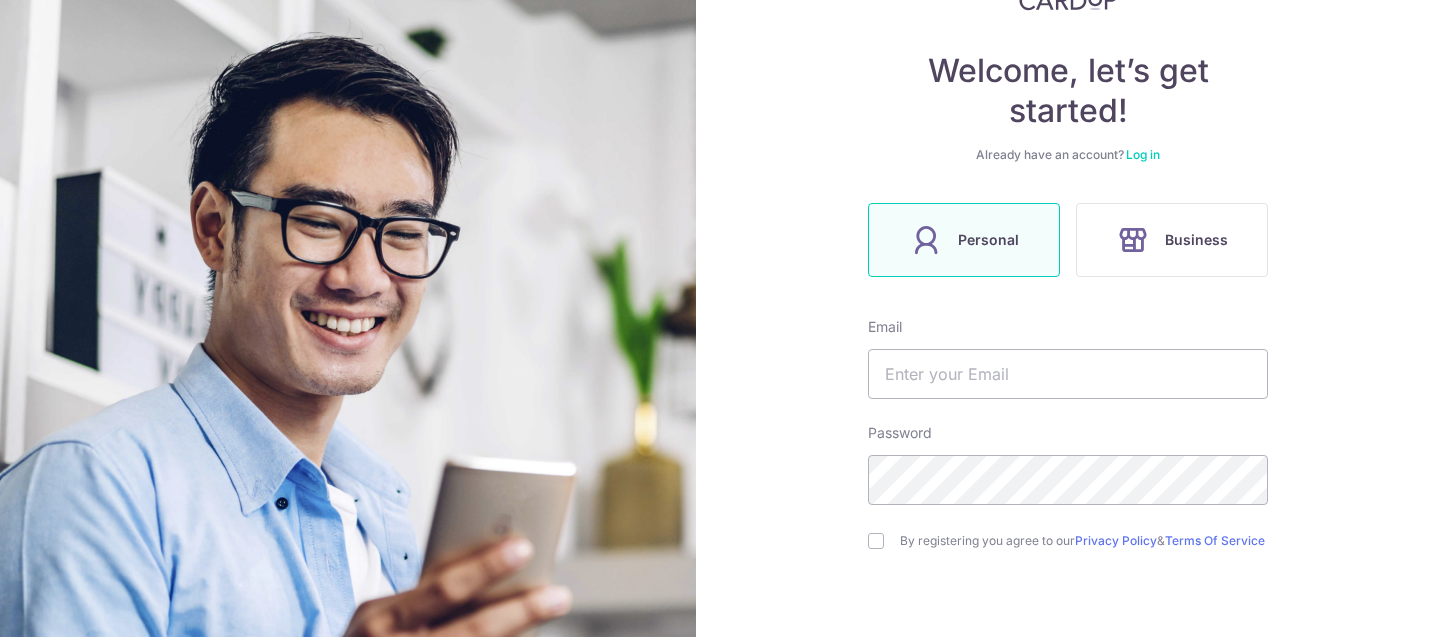 scroll, scrollTop: 221, scrollLeft: 0, axis: vertical 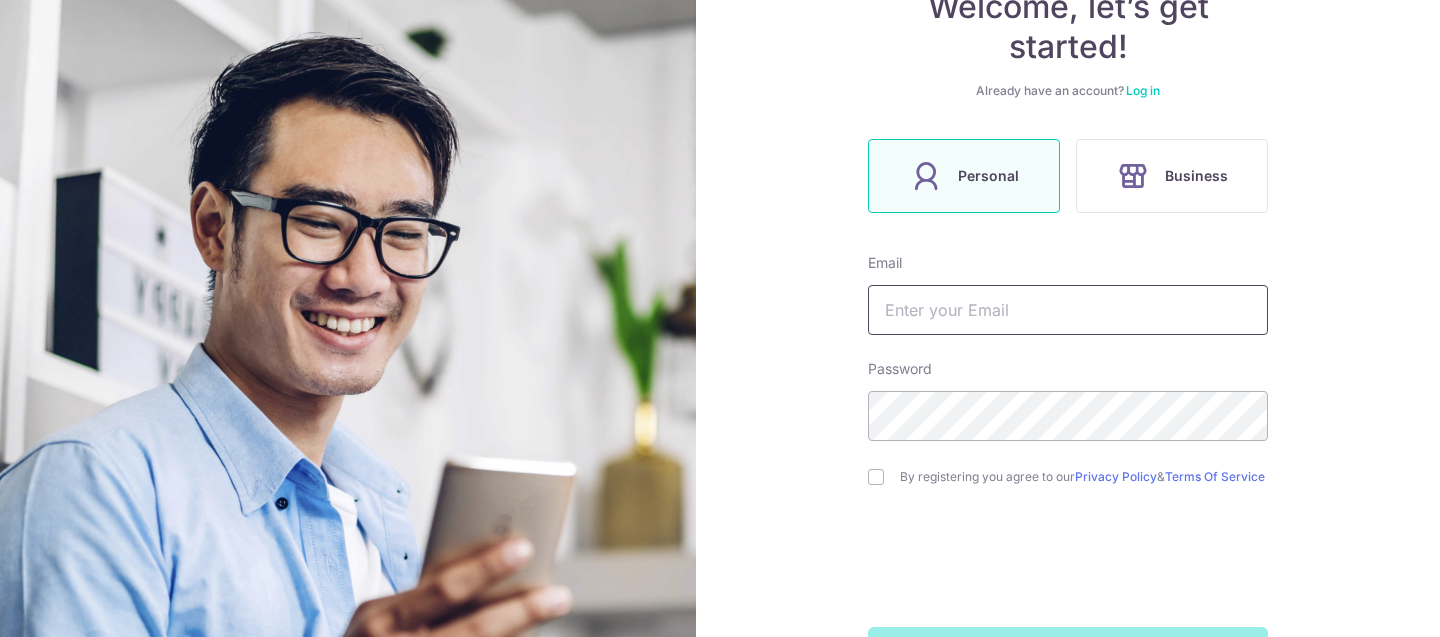 click at bounding box center [1068, 310] 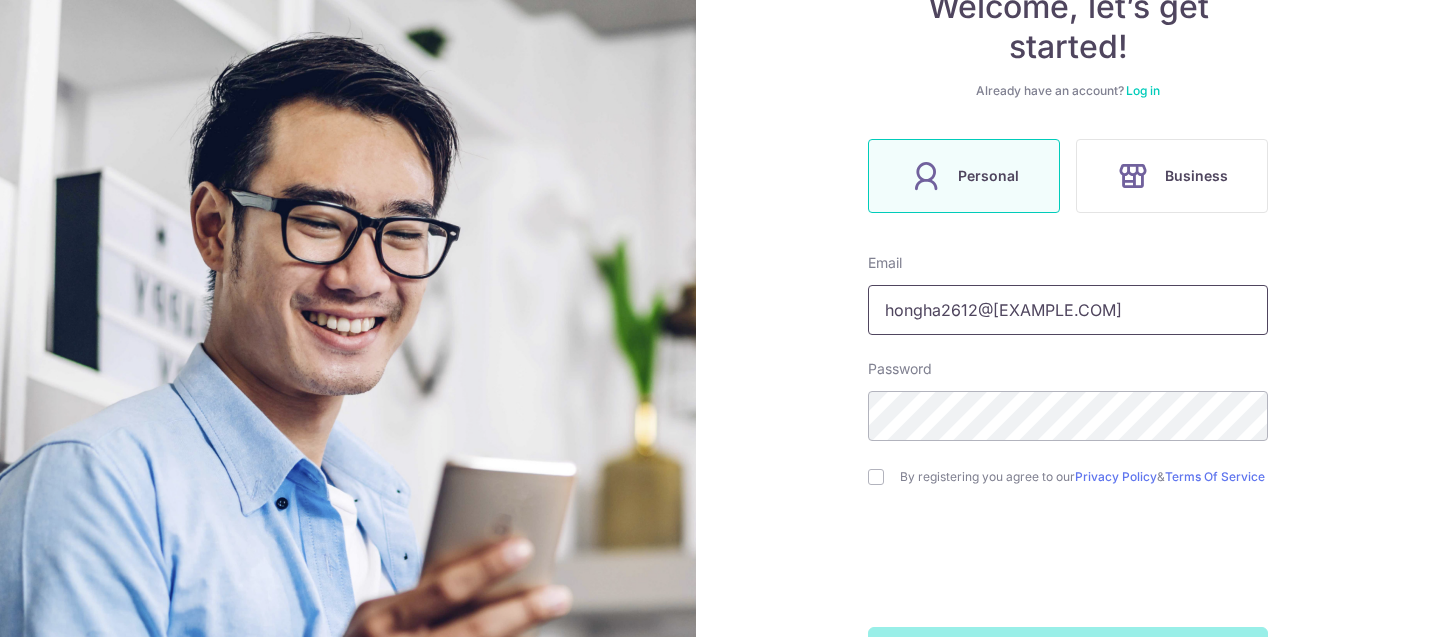drag, startPoint x: 1114, startPoint y: 309, endPoint x: 865, endPoint y: 308, distance: 249.00201 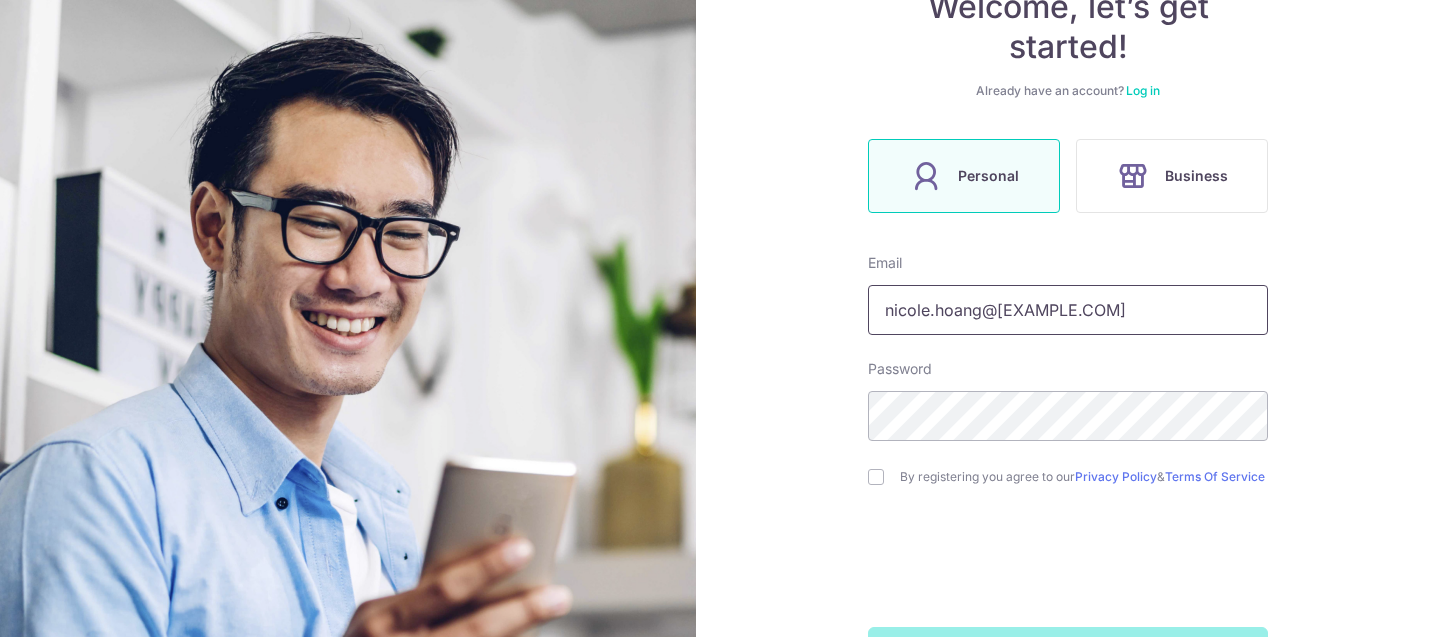 type on "nicole.hoang@hhhentp.com" 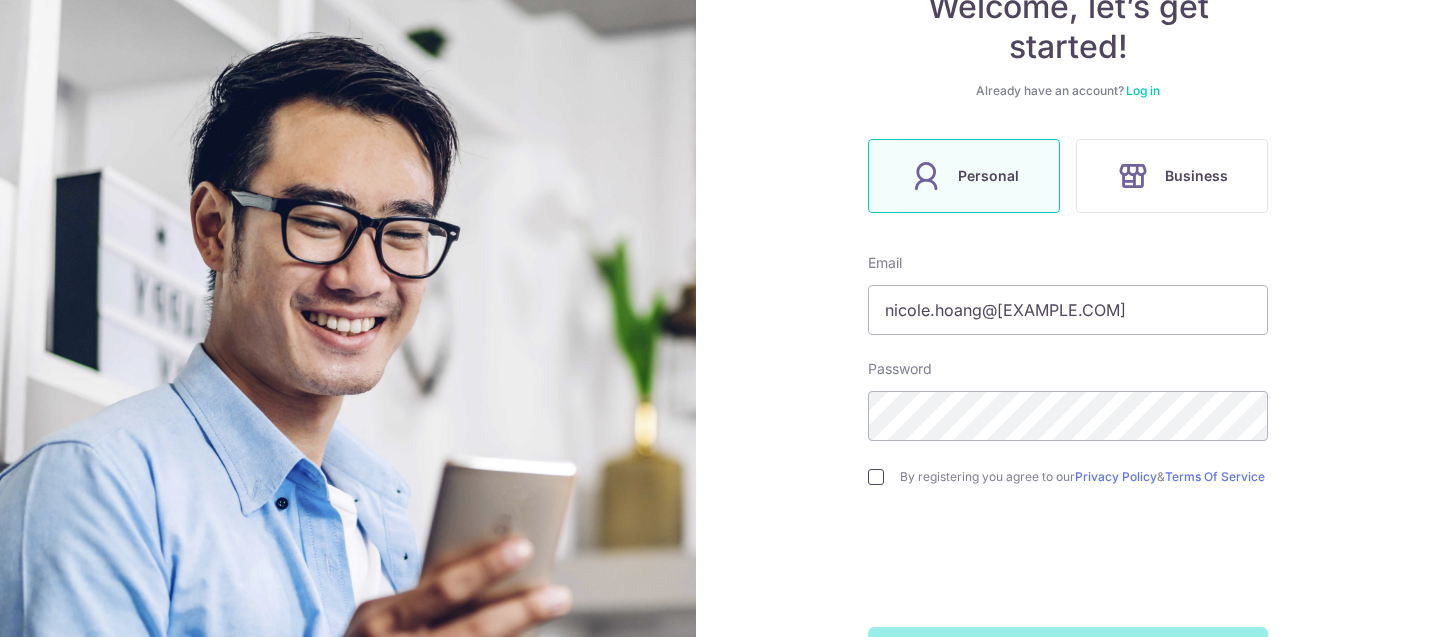 click at bounding box center [876, 477] 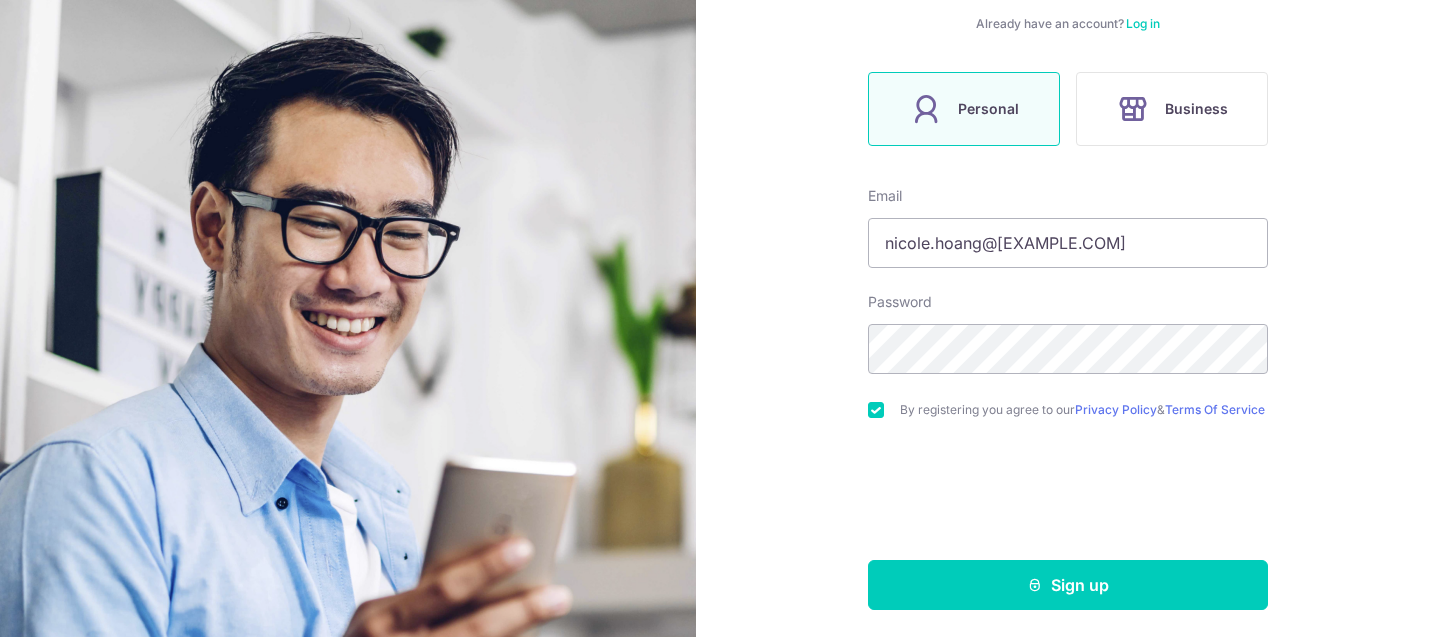 scroll, scrollTop: 301, scrollLeft: 0, axis: vertical 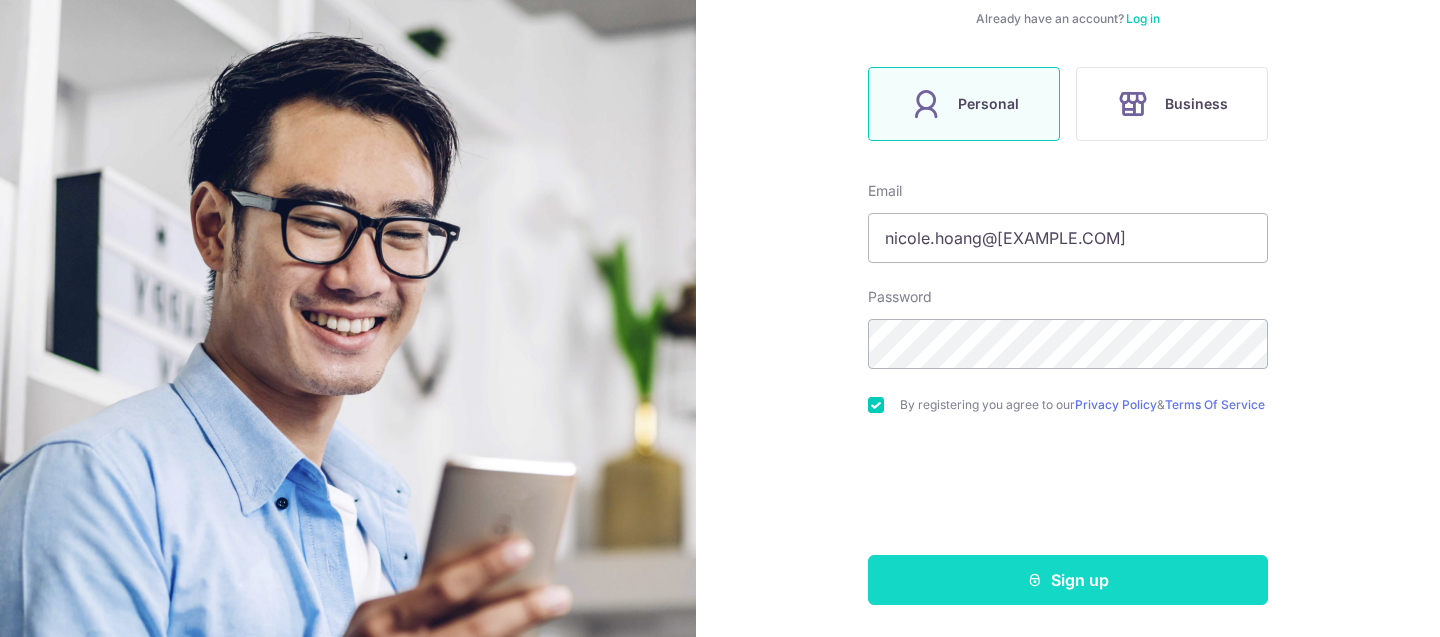 click on "Sign up" at bounding box center [1068, 580] 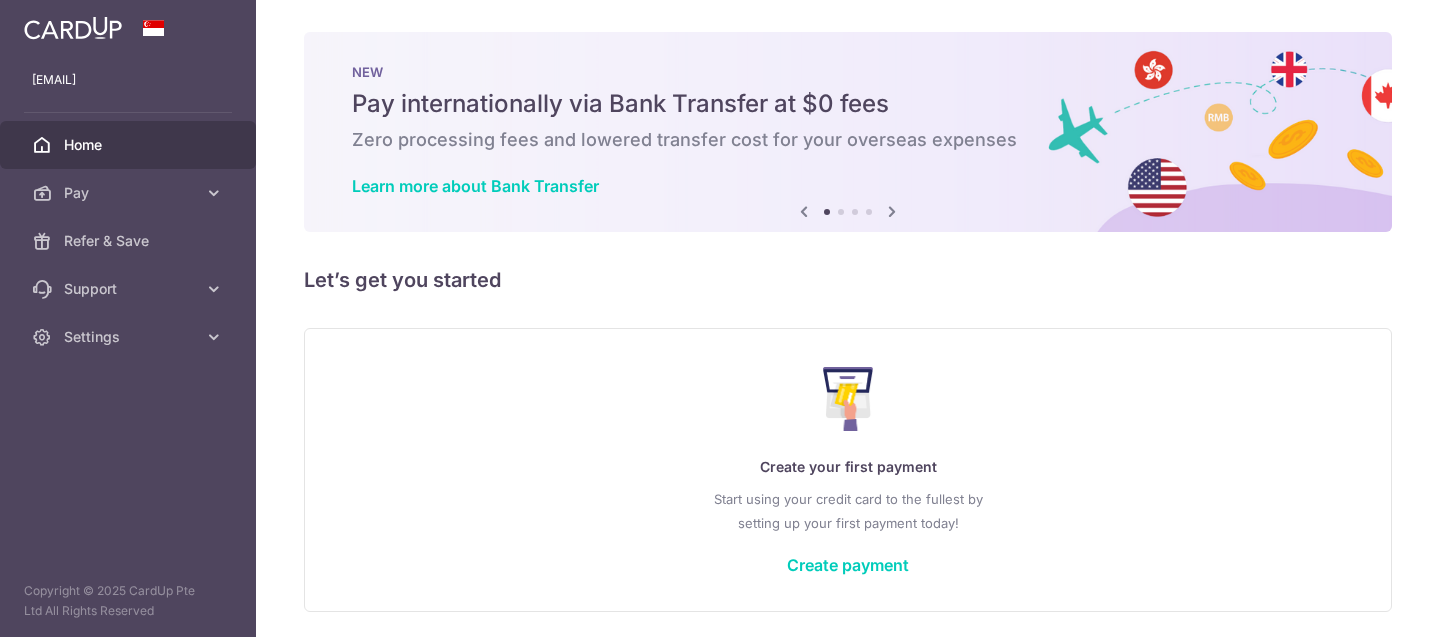 scroll, scrollTop: 0, scrollLeft: 0, axis: both 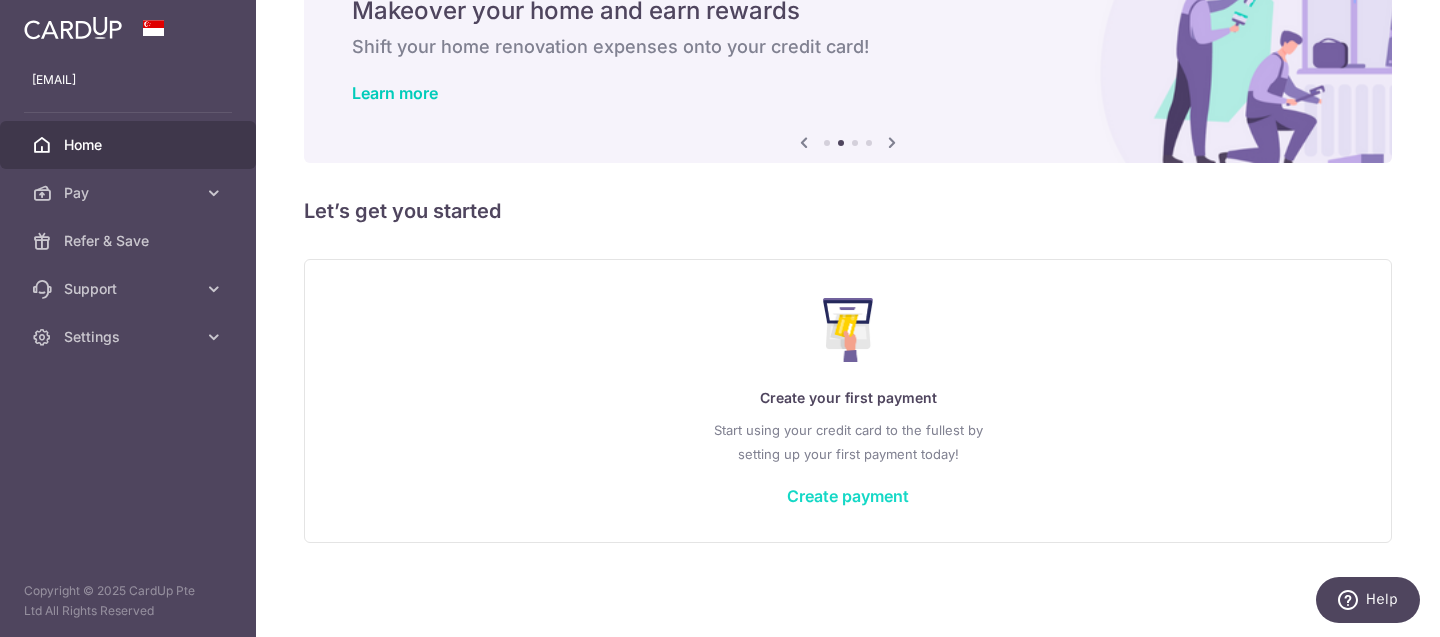 click on "Create payment" at bounding box center (848, 496) 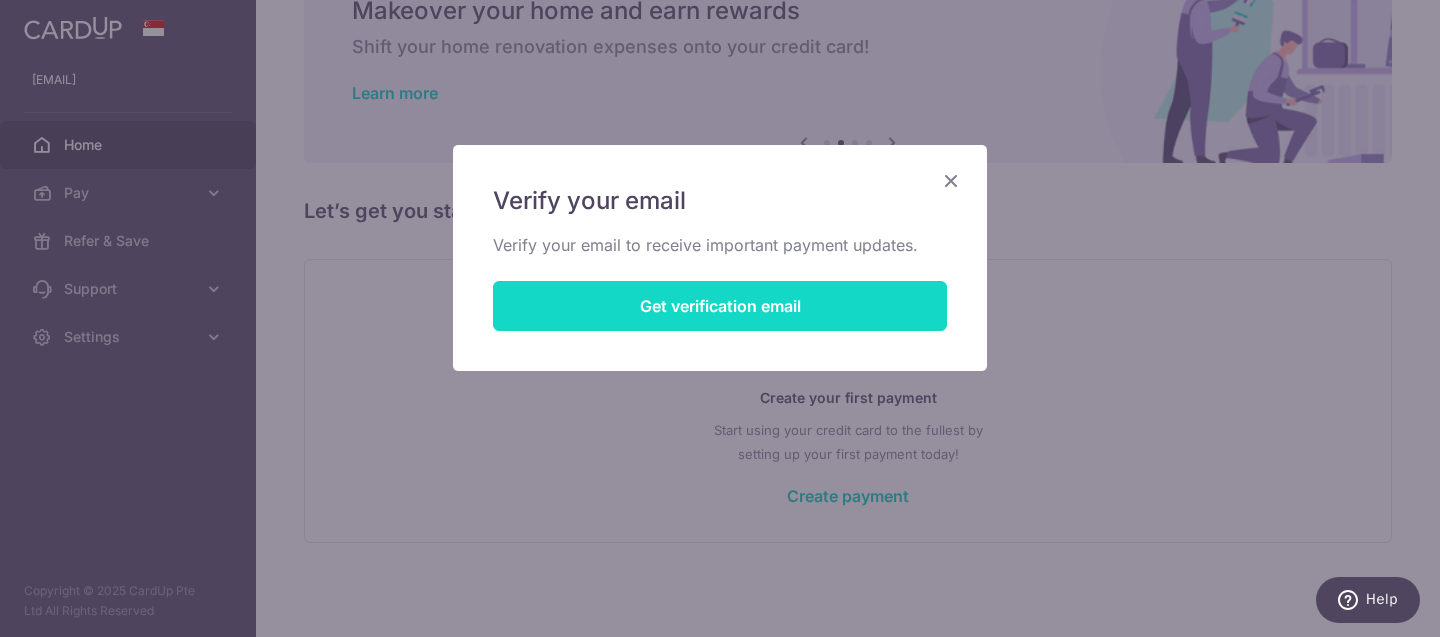 click on "Get verification email" at bounding box center [720, 306] 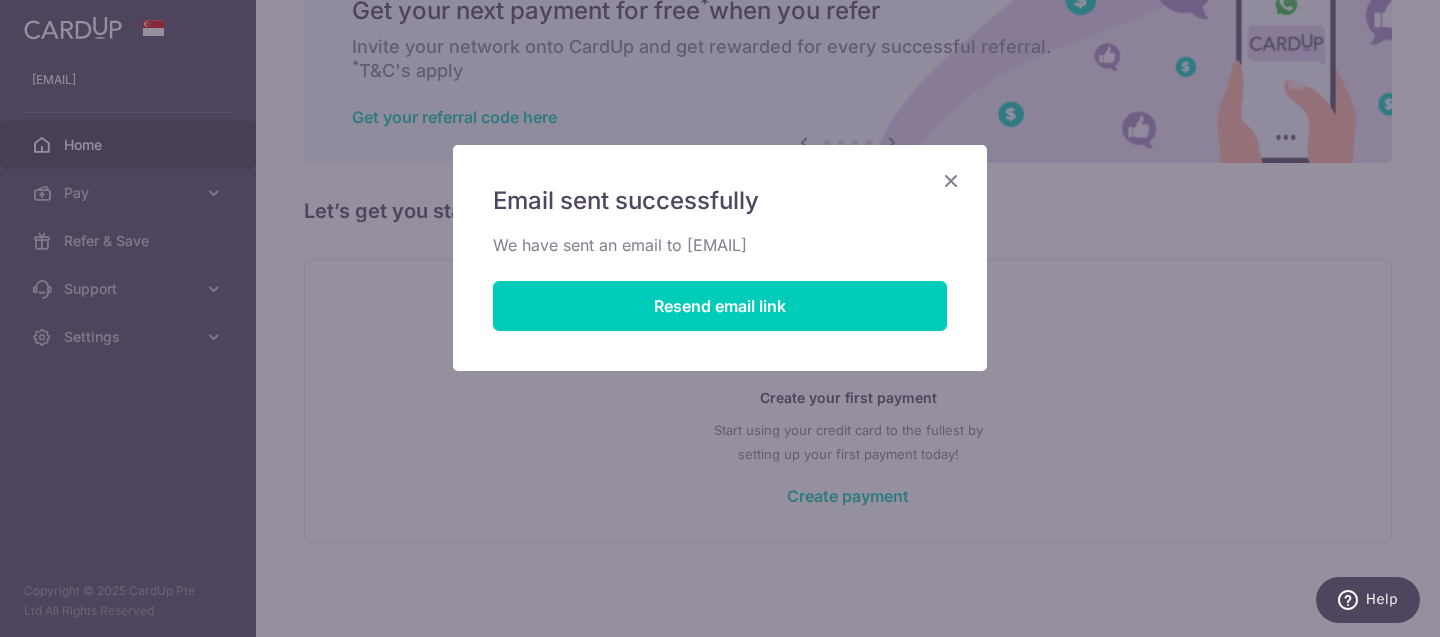 click on "Email sent successfully
We have sent an email to nicole.hoang@hhhentp.com
Resend email link" at bounding box center [720, 318] 